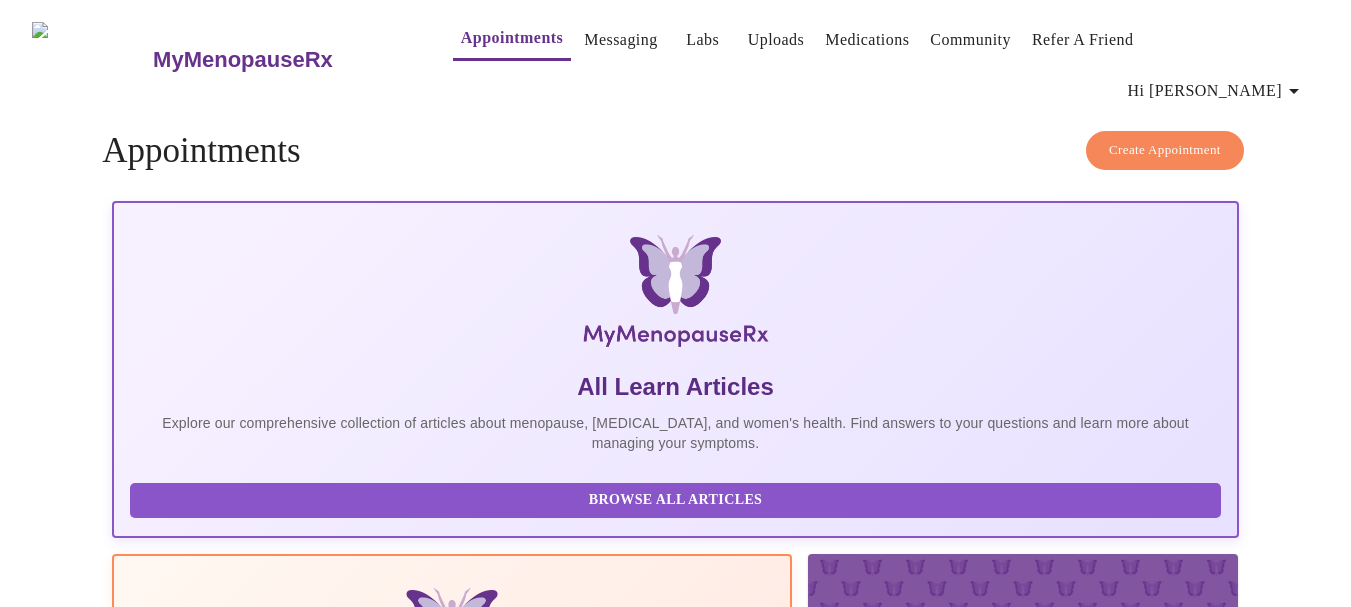scroll, scrollTop: 0, scrollLeft: 0, axis: both 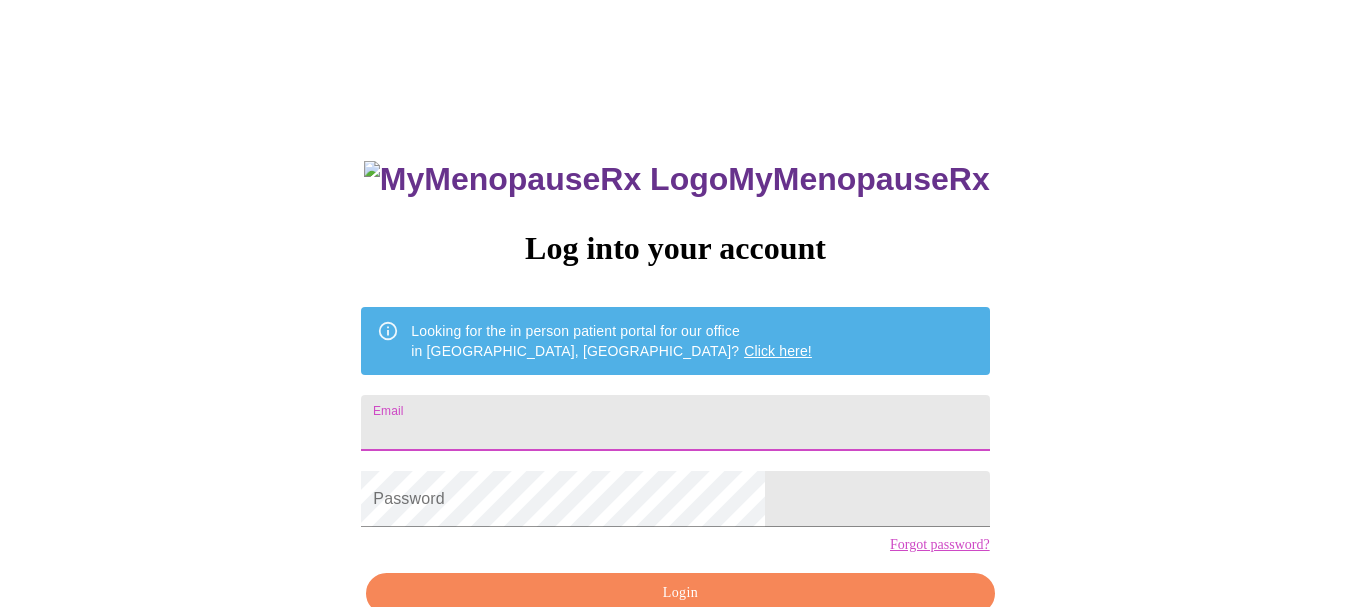 click on "Email" at bounding box center (675, 423) 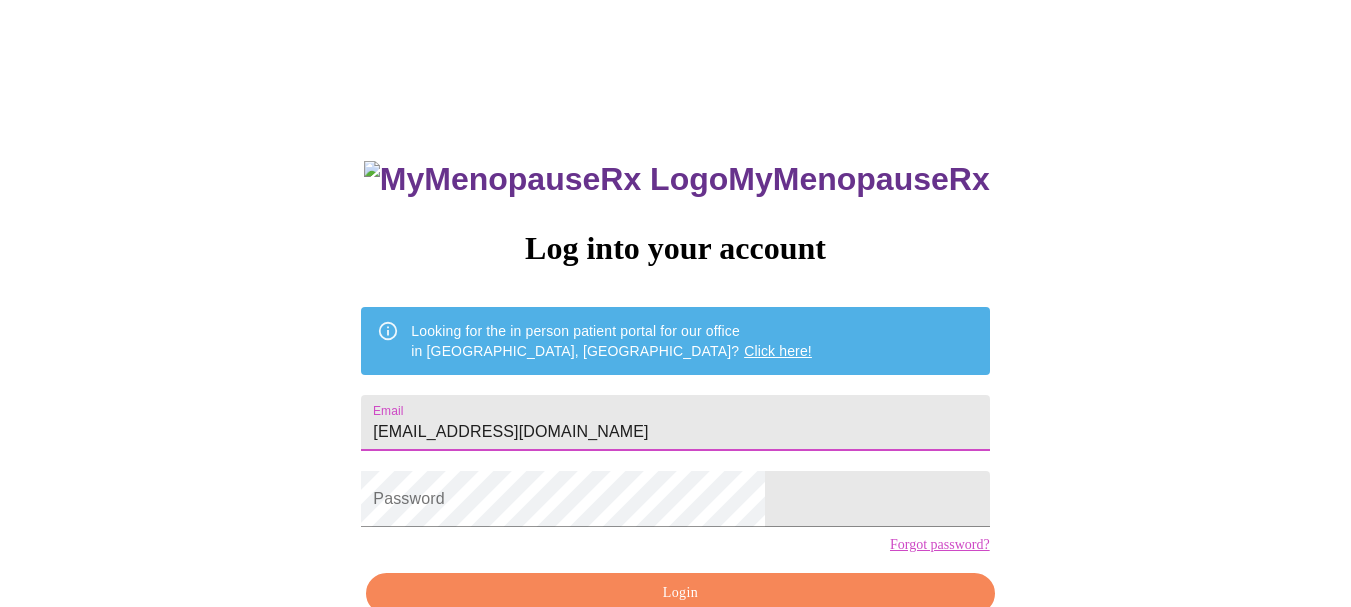 type on "[EMAIL_ADDRESS][DOMAIN_NAME]" 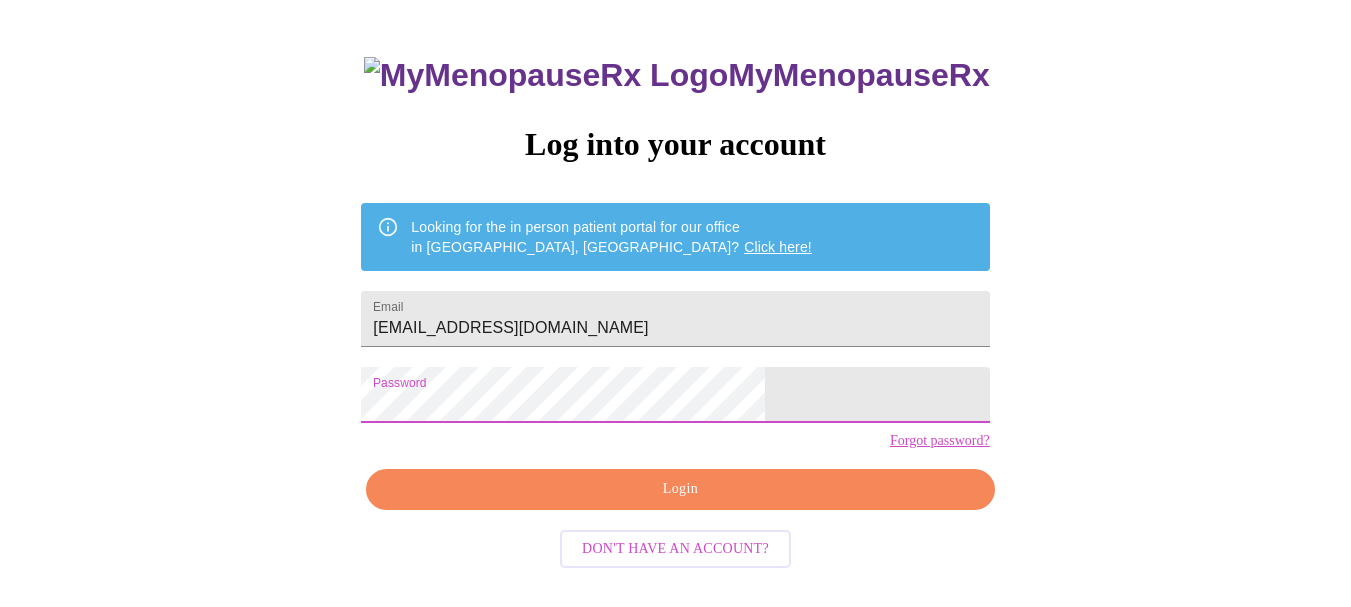 click on "Login" at bounding box center [680, 489] 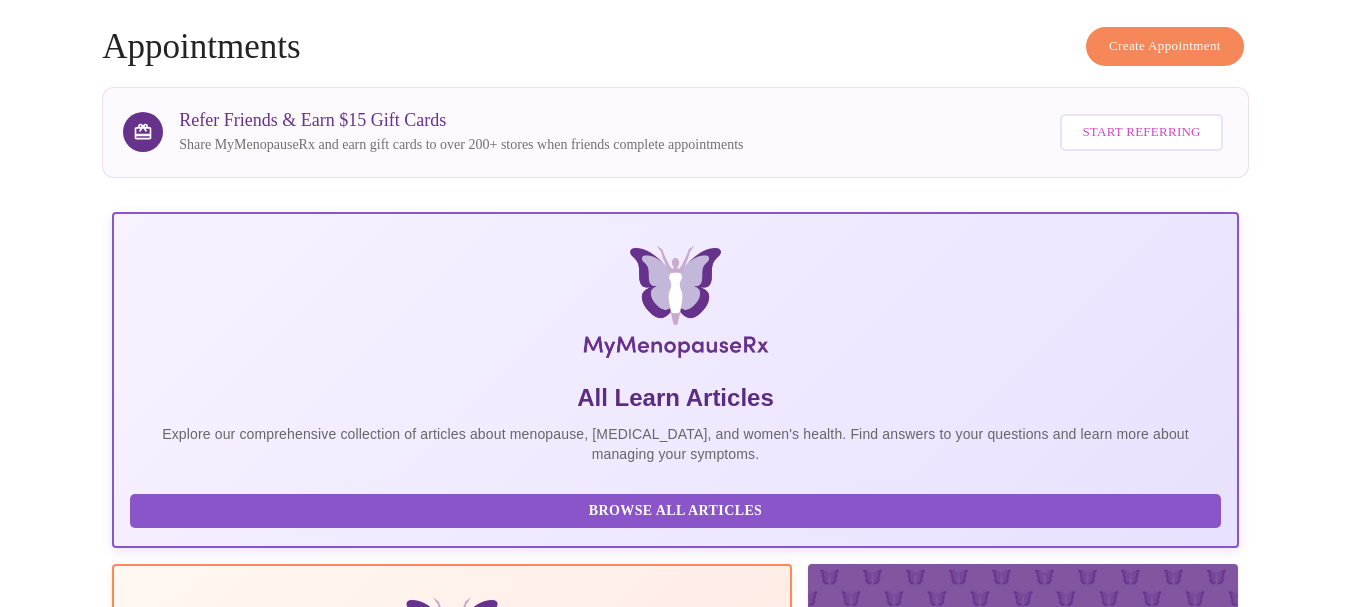 scroll, scrollTop: 0, scrollLeft: 0, axis: both 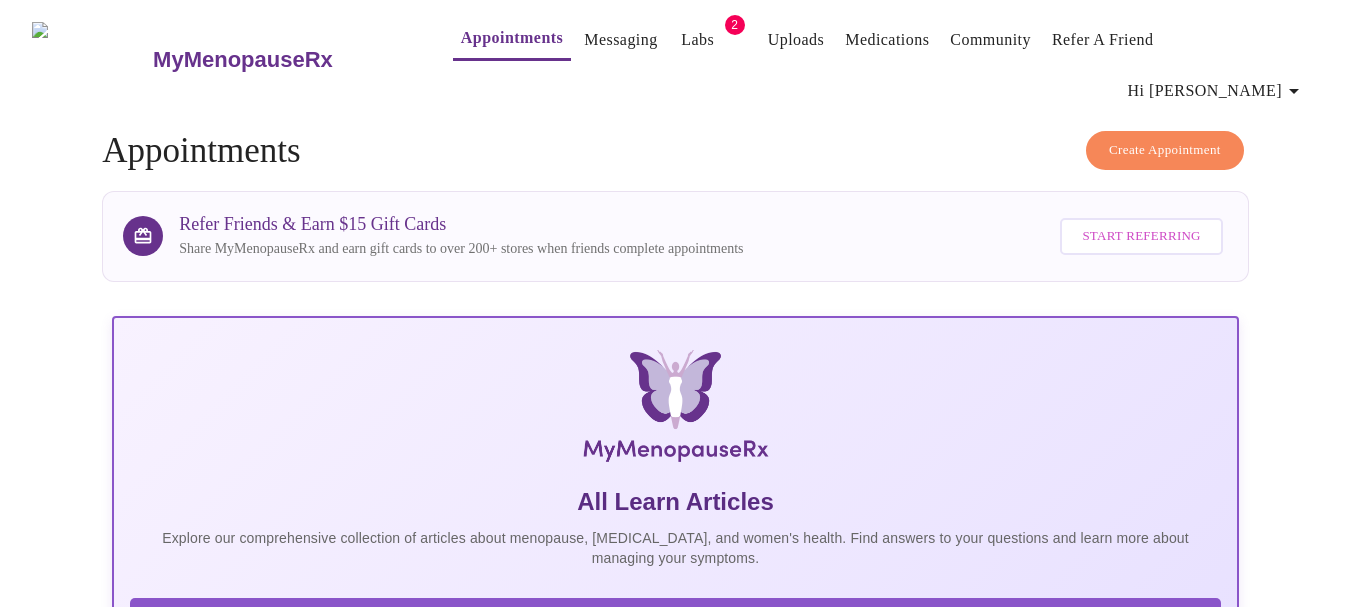 click on "Labs" at bounding box center (698, 40) 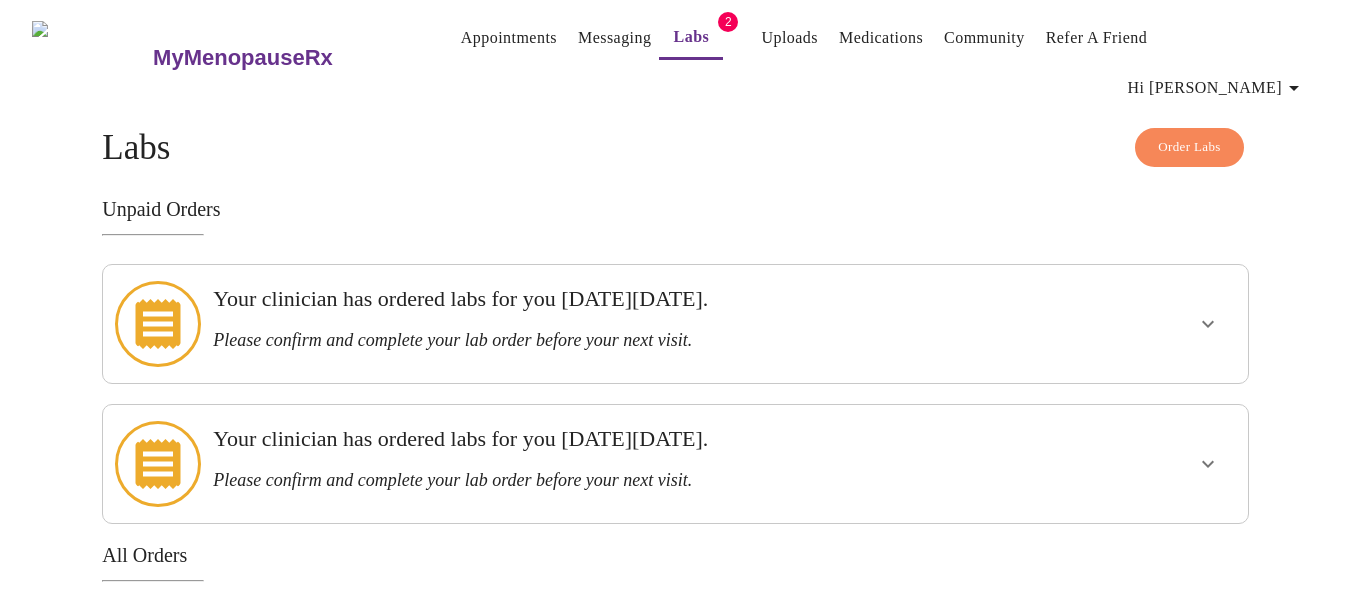 click on "Your clinician has ordered labs for you [DATE][DATE]." at bounding box center [620, 299] 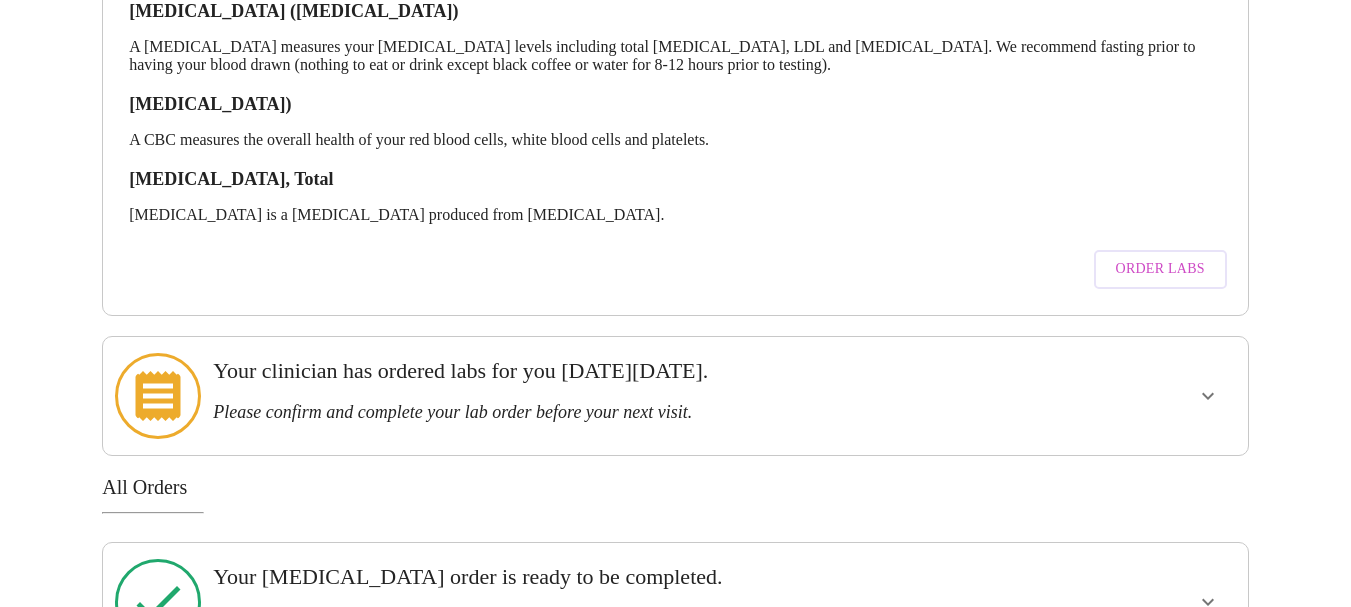 scroll, scrollTop: 387, scrollLeft: 0, axis: vertical 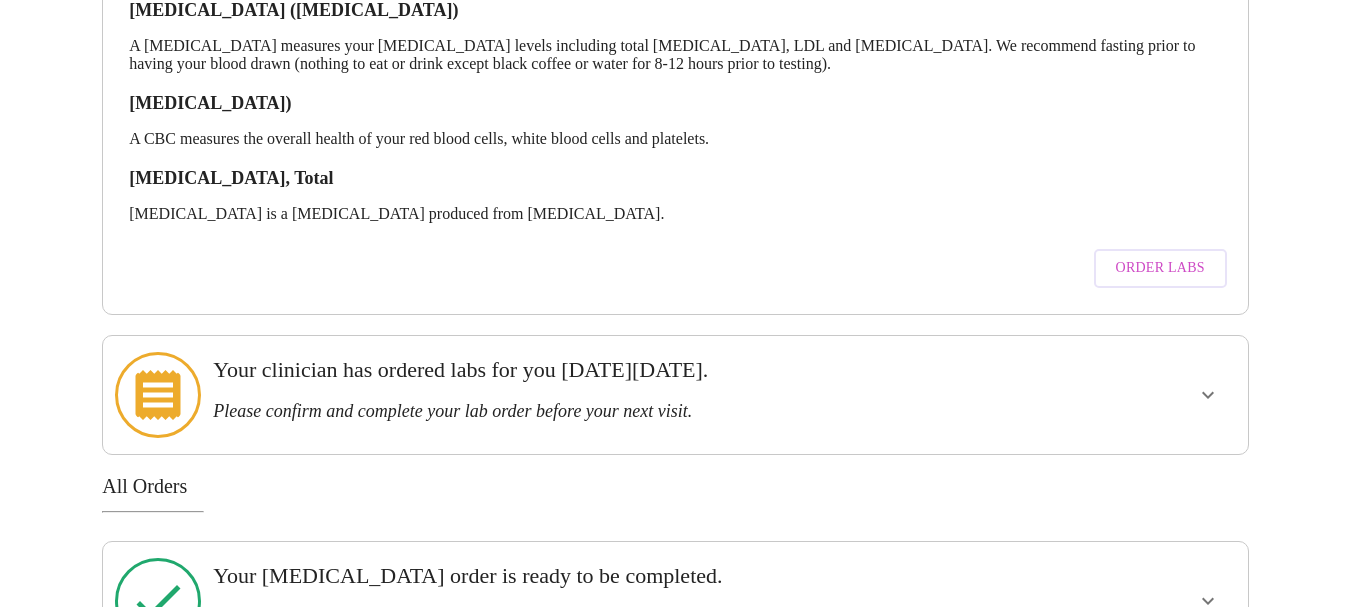click 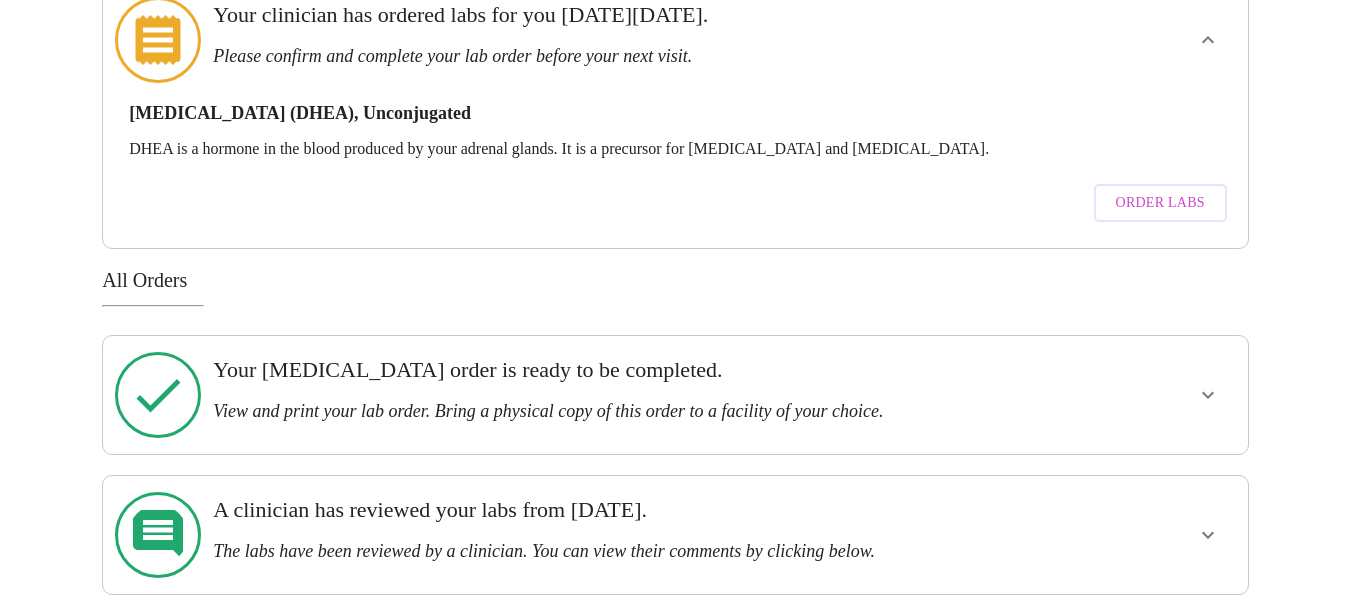 scroll, scrollTop: 753, scrollLeft: 0, axis: vertical 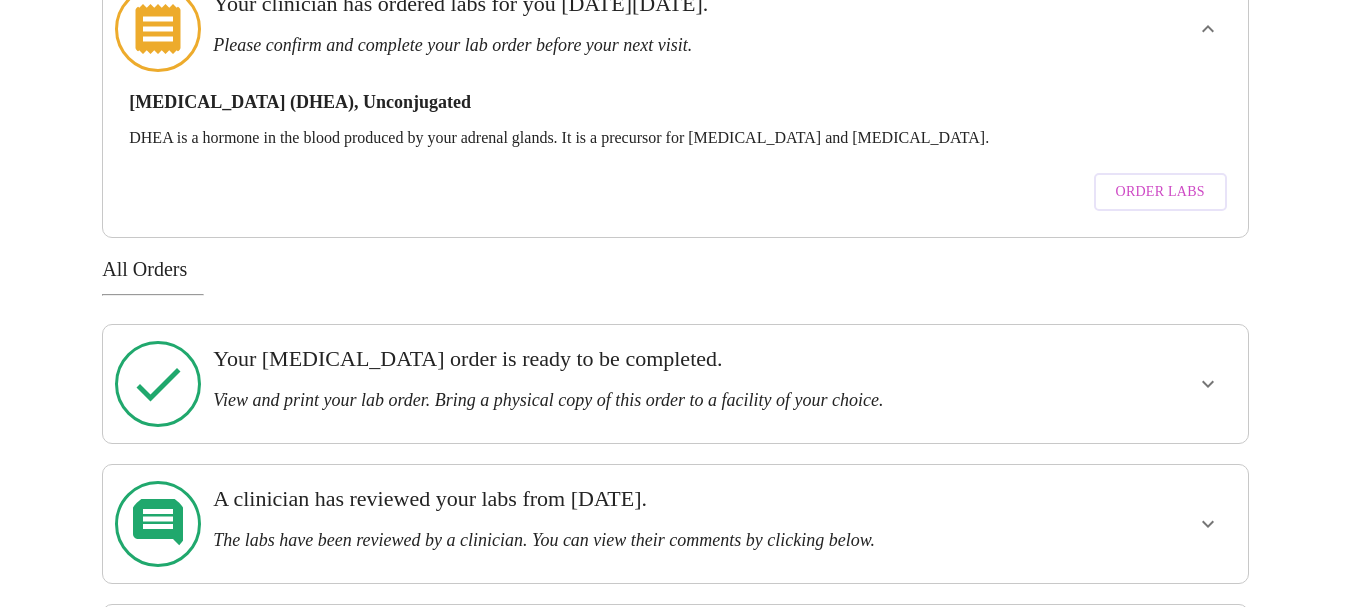 click 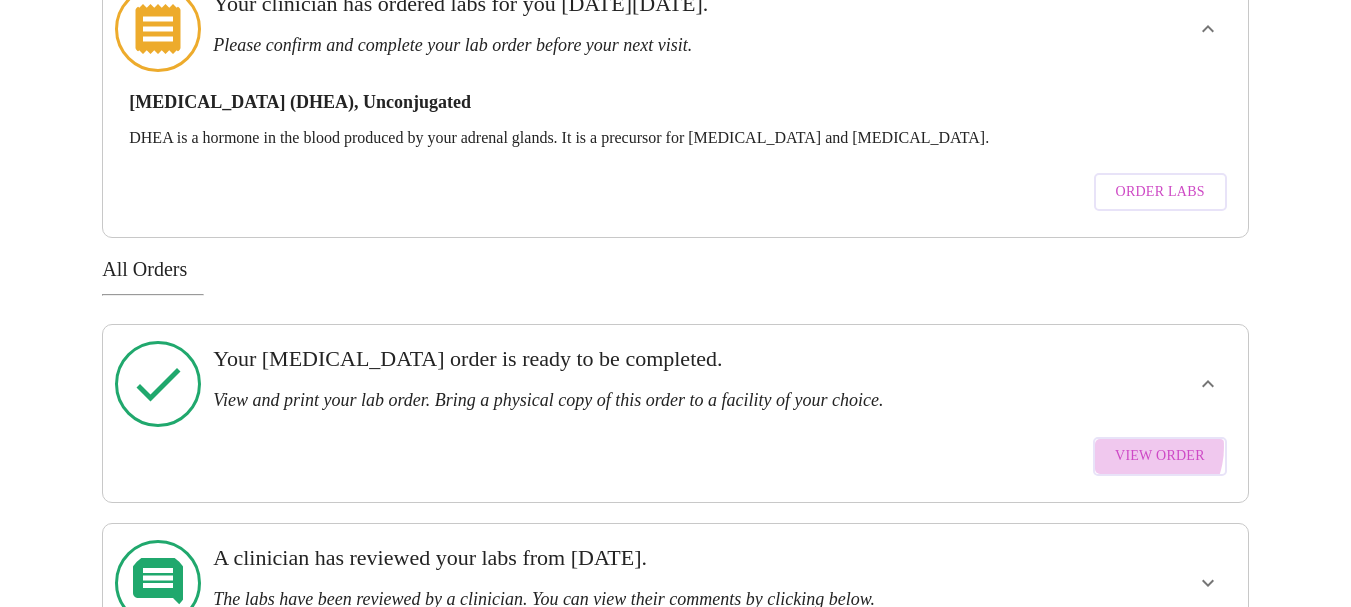 click on "View Order" at bounding box center [1160, 456] 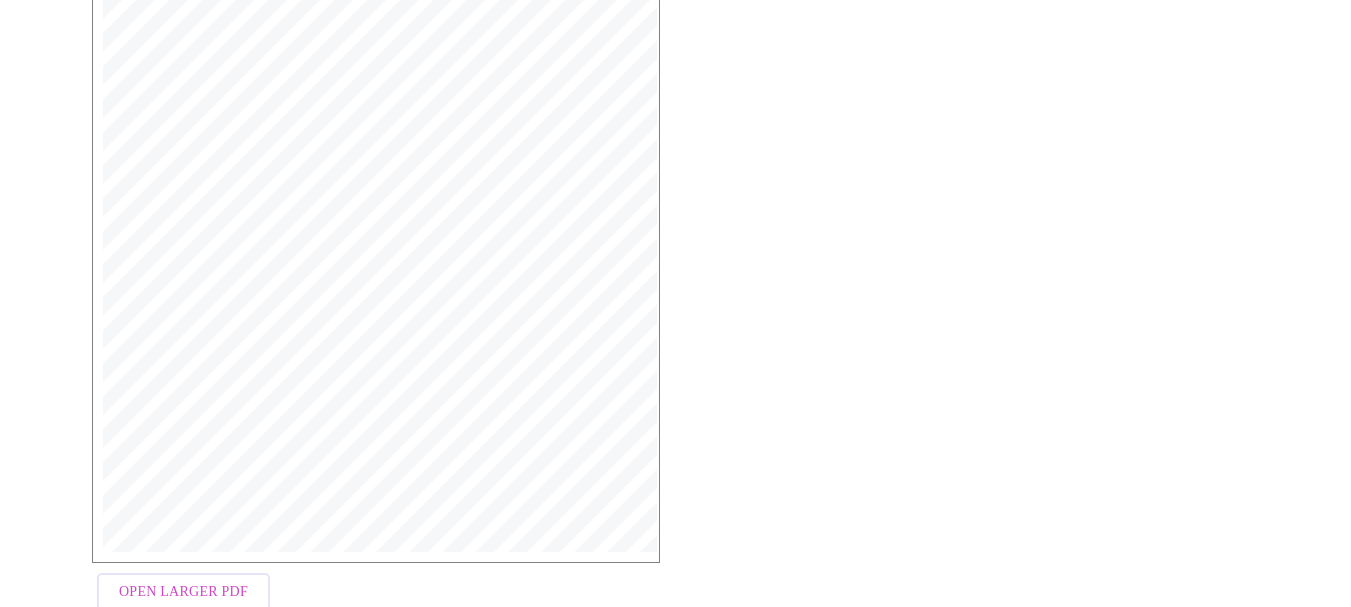 scroll, scrollTop: 577, scrollLeft: 0, axis: vertical 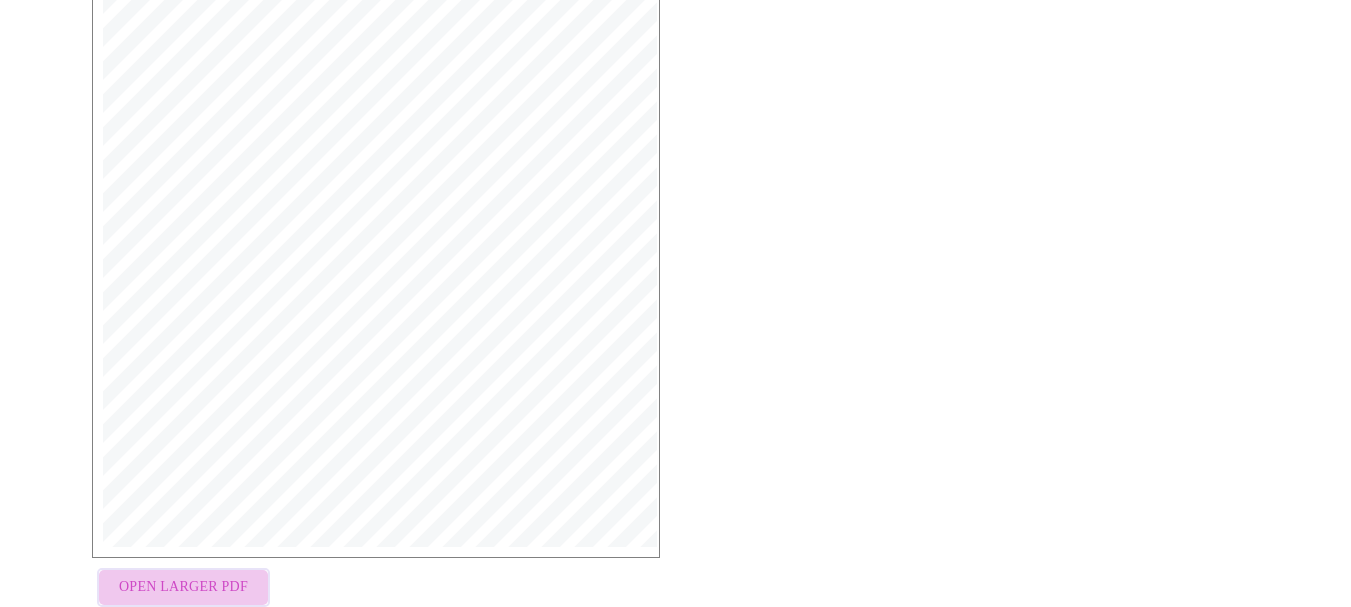 click on "Open Larger PDF" at bounding box center [183, 587] 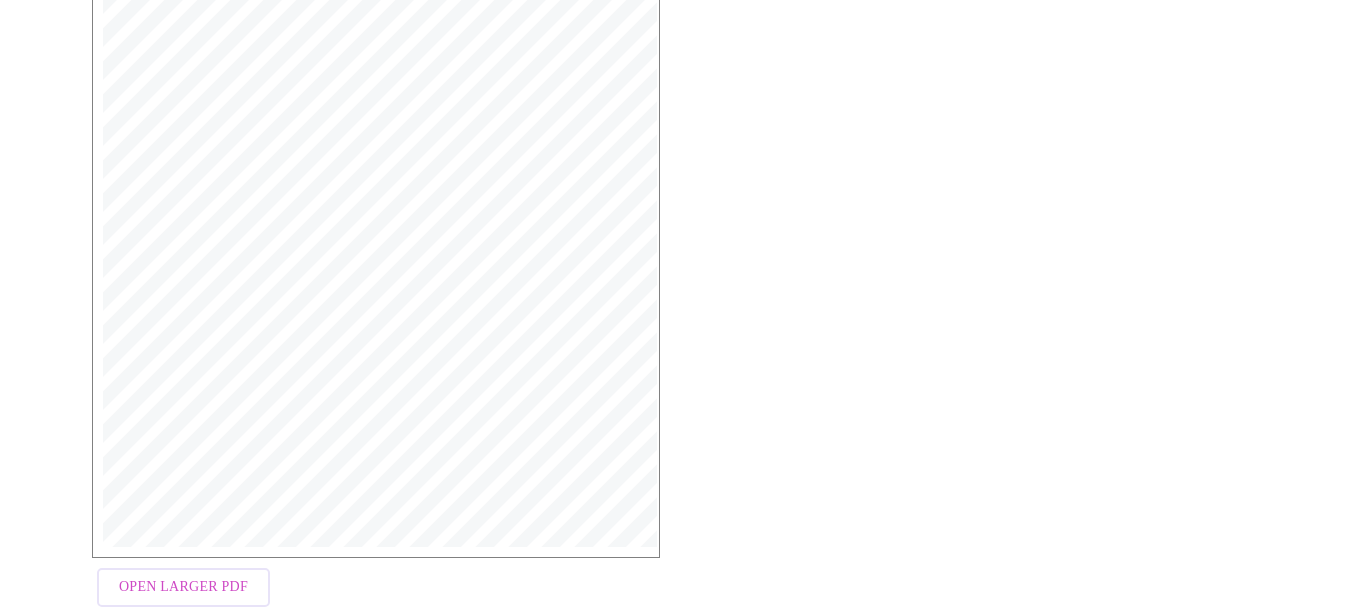 click on "MyMenopauseRx |  [DATE] 9:43 PM MyMenopauseRx |  1  of  1 MyMenopauseRx [STREET_ADDRESS] Phone: [PHONE_NUMBER] | Fax: [PHONE_NUMBER] Ordering Clinician: [PERSON_NAME], FNP-C NPI: [US_HEALTHCARE_NPI] ____________________________________________________________________________________________________ Patient Information [PERSON_NAME], [DEMOGRAPHIC_DATA] DOB: [DEMOGRAPHIC_DATA] [DEMOGRAPHIC_DATA][STREET_ADDRESS][PERSON_NAME][US_STATE] ____________________________________________________________________________________________________ Order Date: [DATE] Diagnostic Name: [MEDICAL_DATA]: Pelvic Non/OB, CPT 76830 Assessment(s):  N92.4: Bleeding - [MEDICAL_DATA] [MEDICAL_DATA] or [MEDICAL_DATA], R68.82: [MEDICAL_DATA], Z79.890: [MEDICAL_DATA], N95.1: Menopause/Perimenopause Symptoms, G47.9: Sleep disturbance [PERSON_NAME], FNP-C NPI: [US_HEALTHCARE_NPI] Date: [DATE] Open Larger PDF" at bounding box center (675, 185) 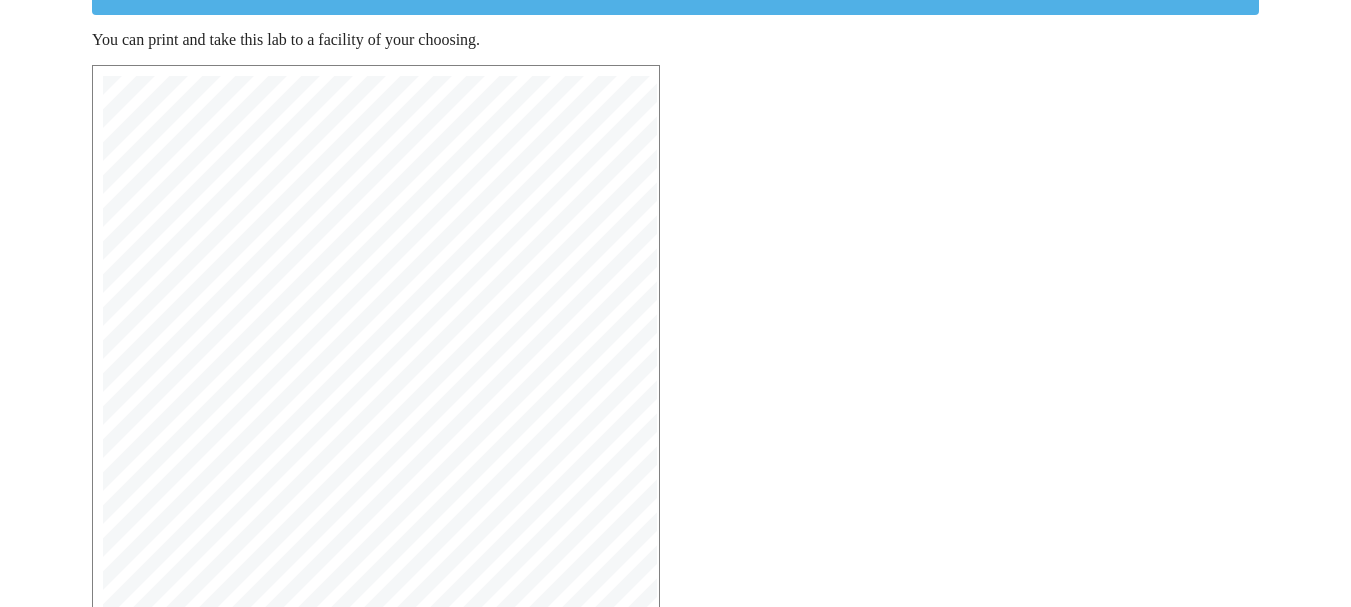 scroll, scrollTop: 0, scrollLeft: 0, axis: both 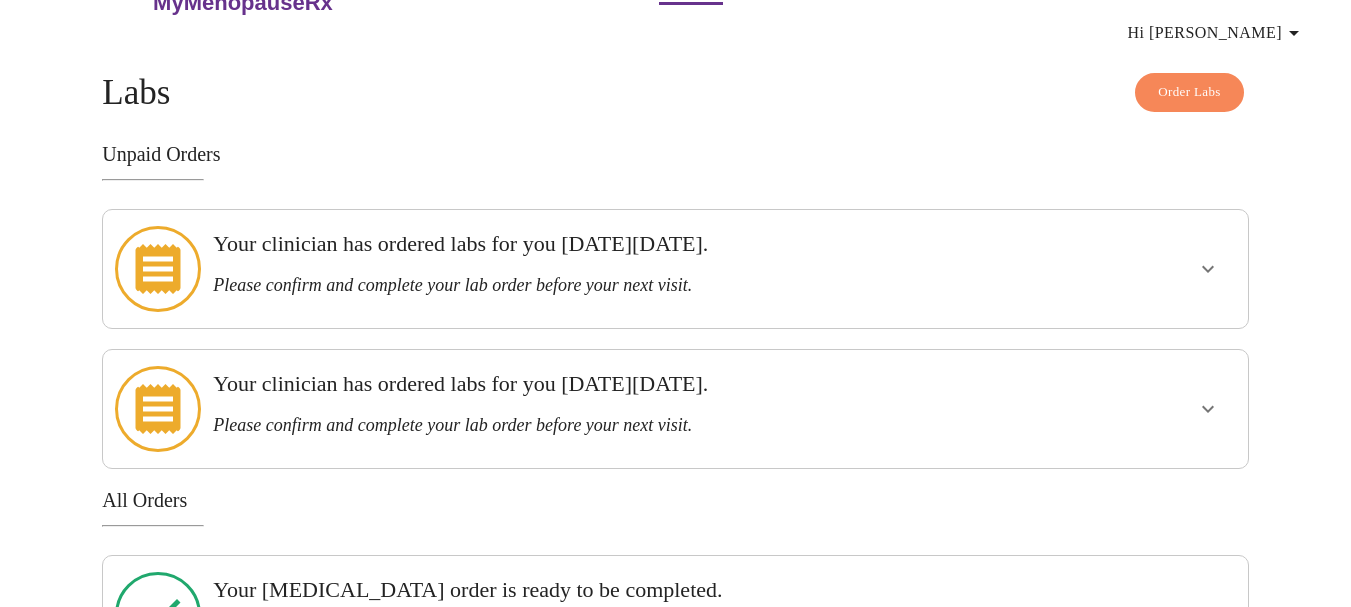 click on "Please confirm and complete your lab order before your next visit." at bounding box center [620, 285] 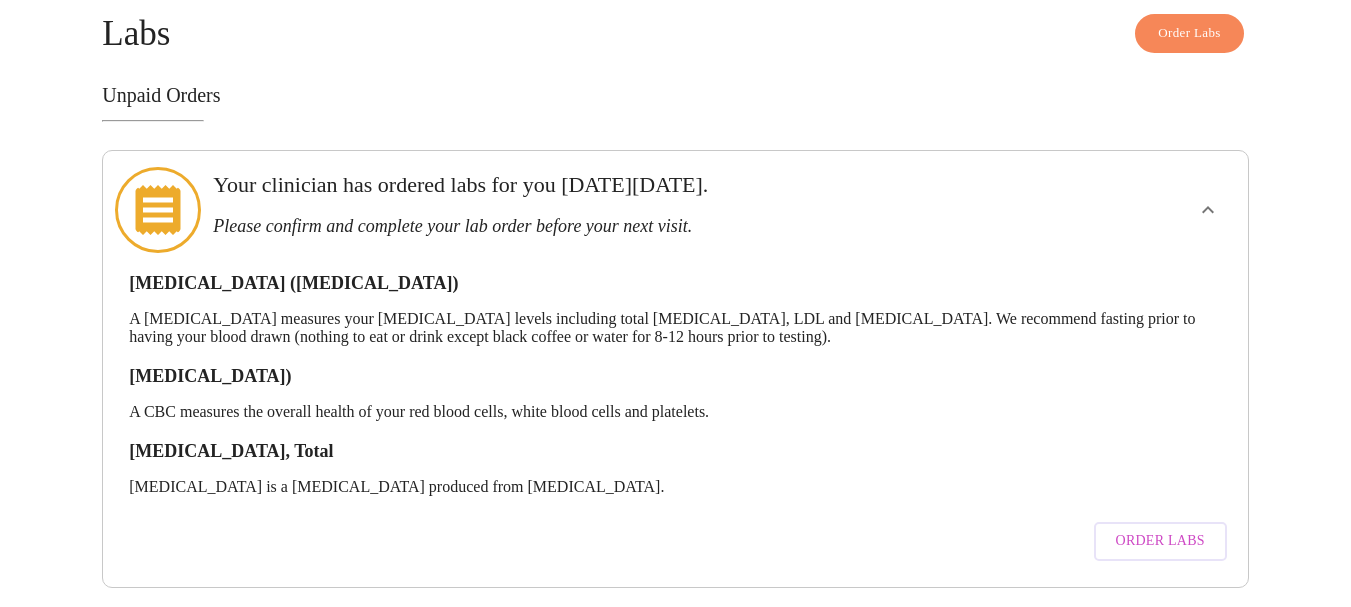 scroll, scrollTop: 122, scrollLeft: 0, axis: vertical 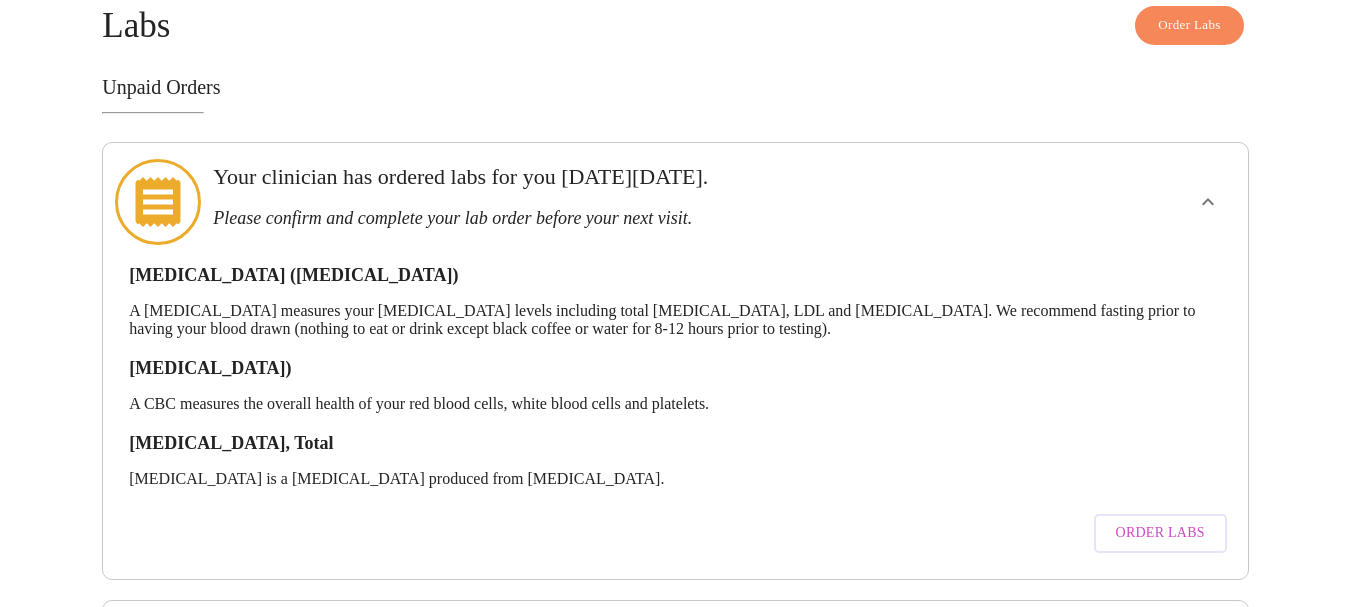 click on "Order Labs" at bounding box center (1160, 533) 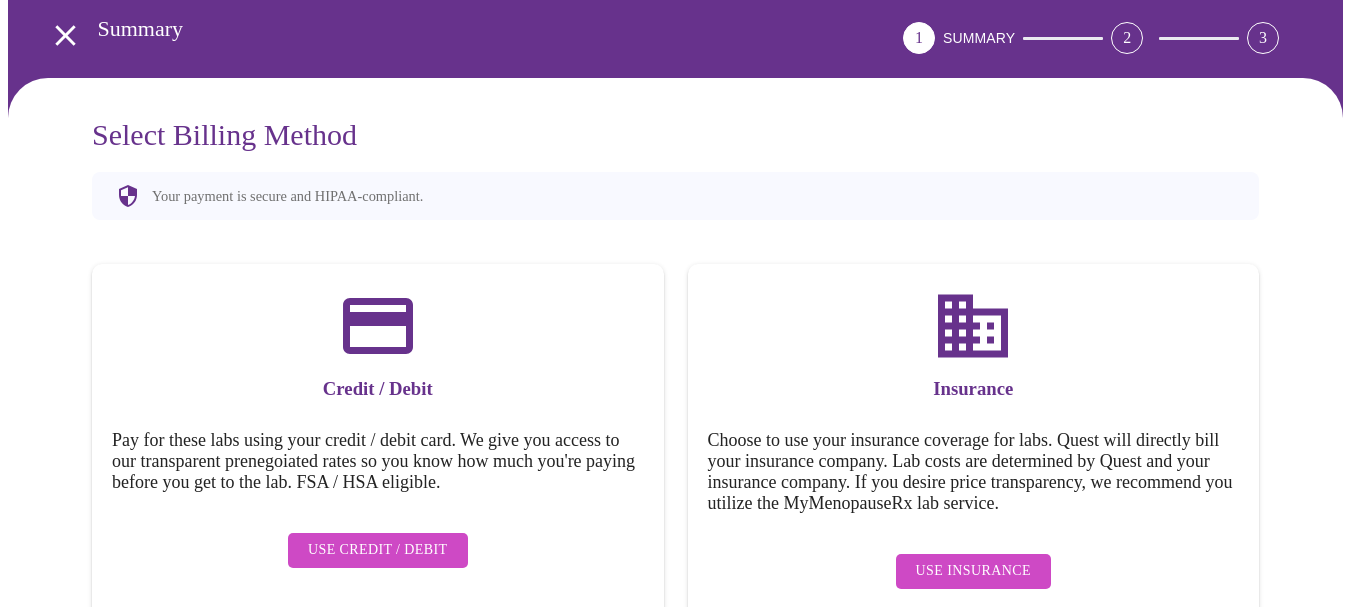 scroll, scrollTop: 124, scrollLeft: 0, axis: vertical 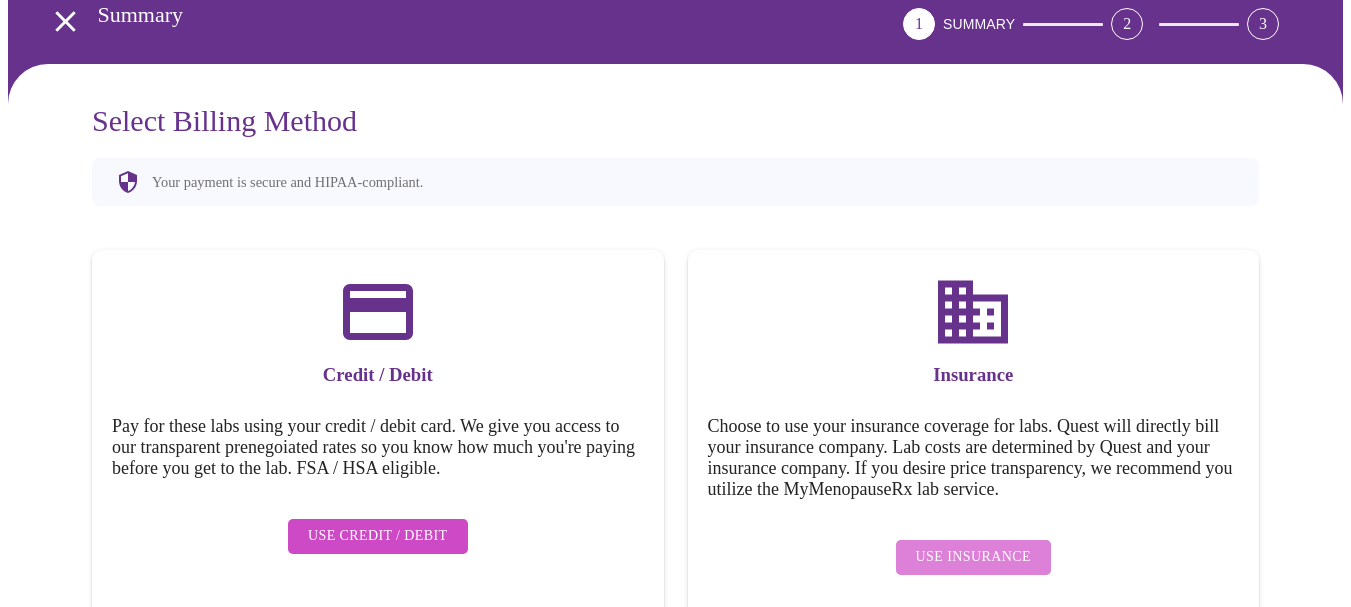 click on "Use Insurance" at bounding box center (973, 557) 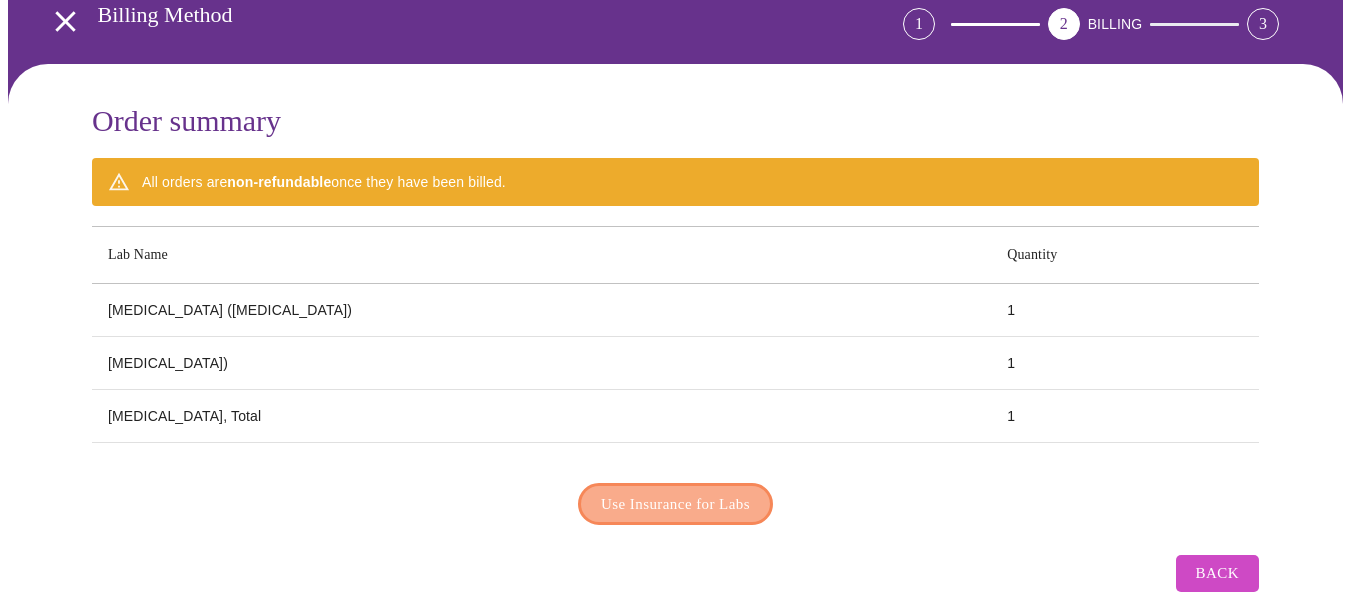click on "Use Insurance for Labs" at bounding box center [675, 504] 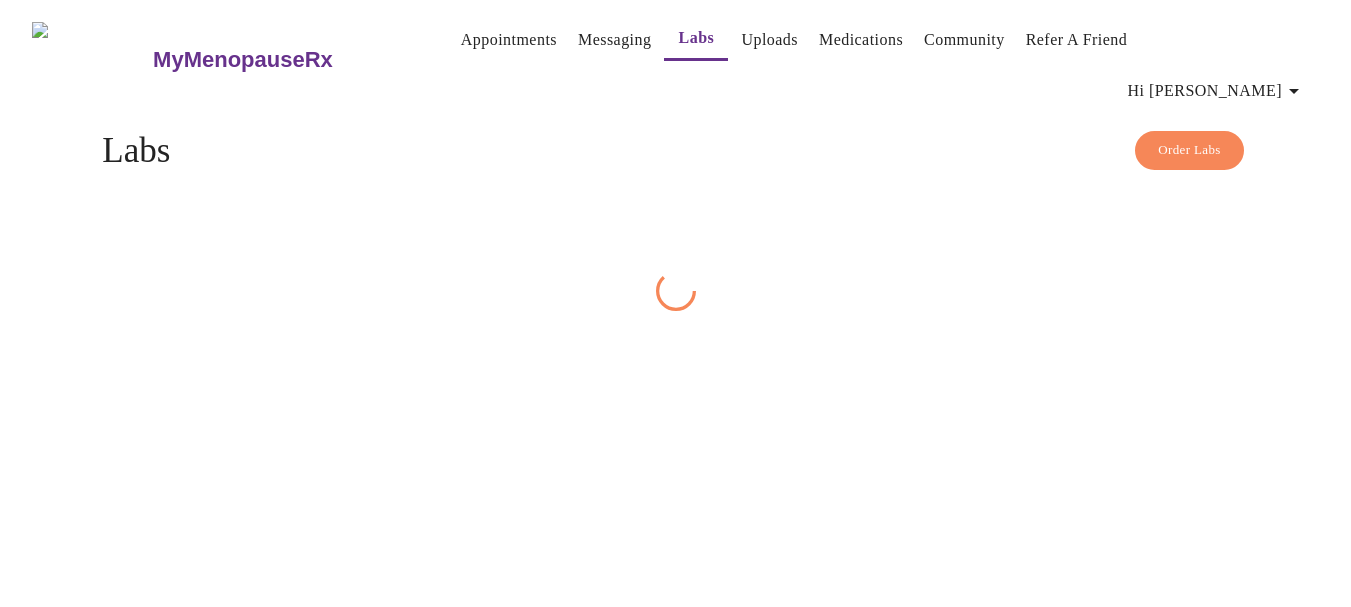 scroll, scrollTop: 0, scrollLeft: 0, axis: both 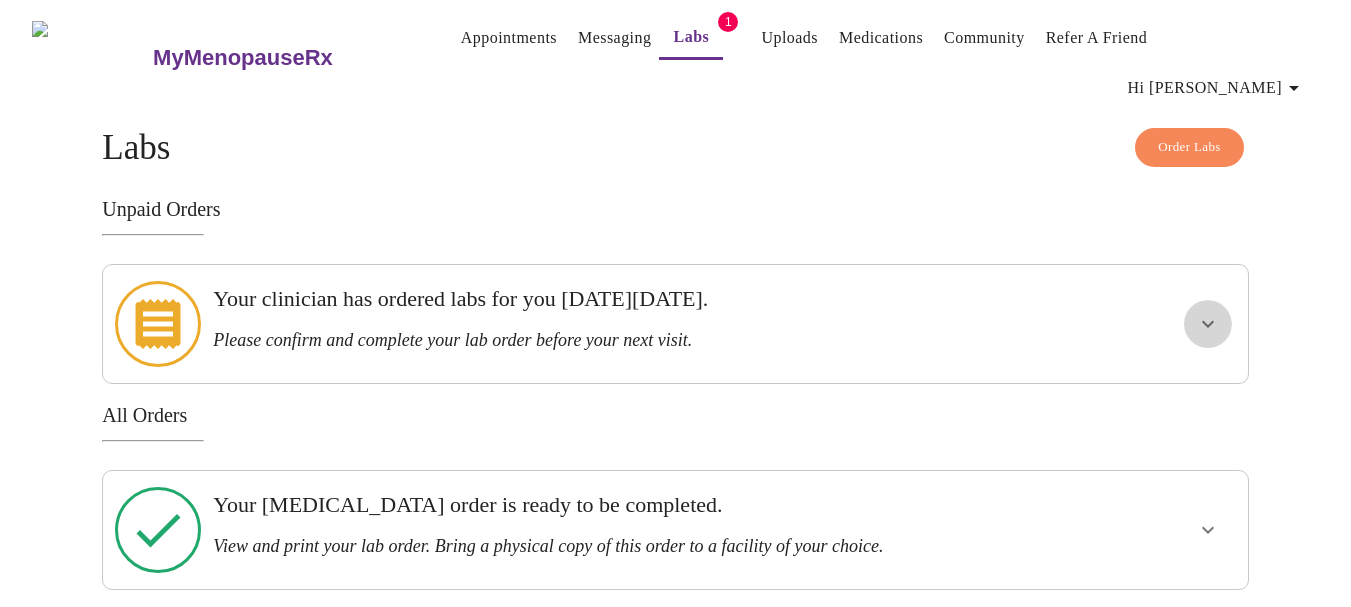 click 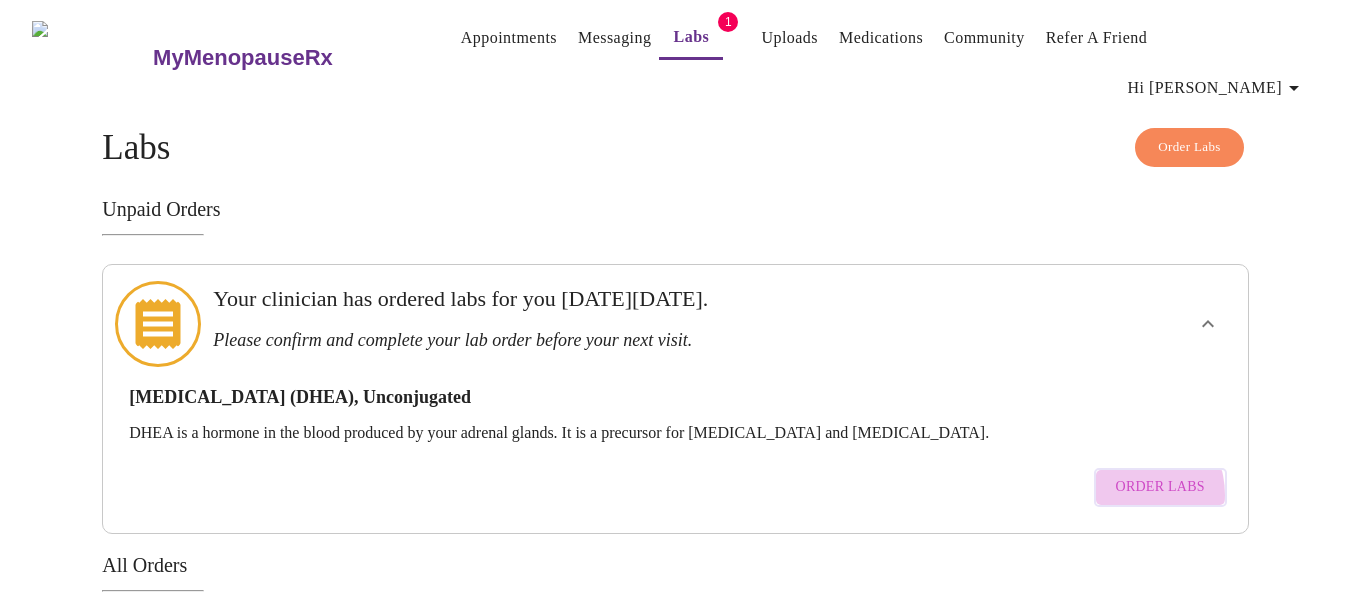 click on "Order Labs" at bounding box center [1160, 487] 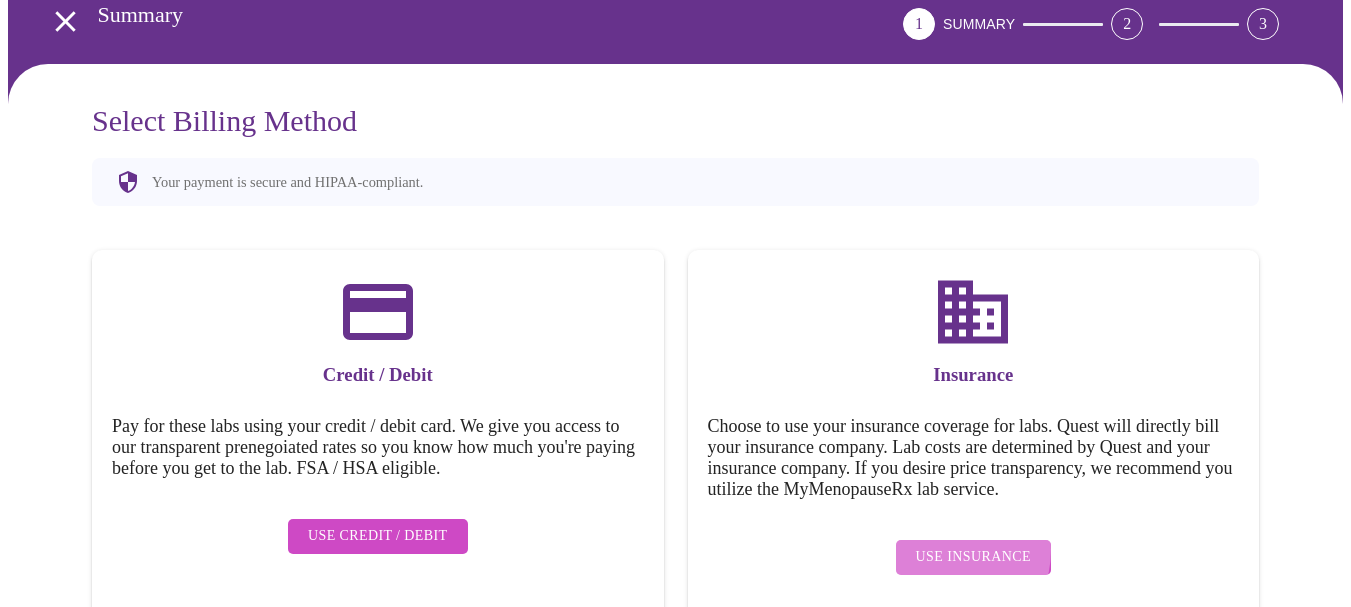 click on "Use Insurance" at bounding box center [973, 557] 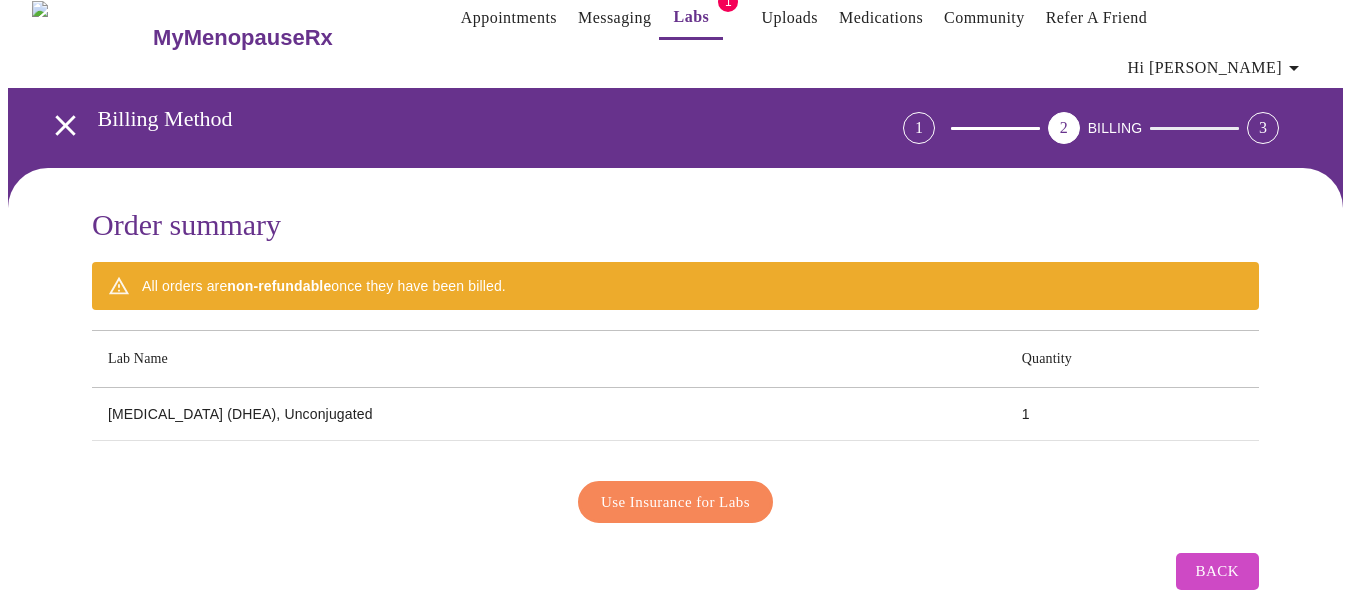 click on "Use Insurance for Labs" at bounding box center [675, 502] 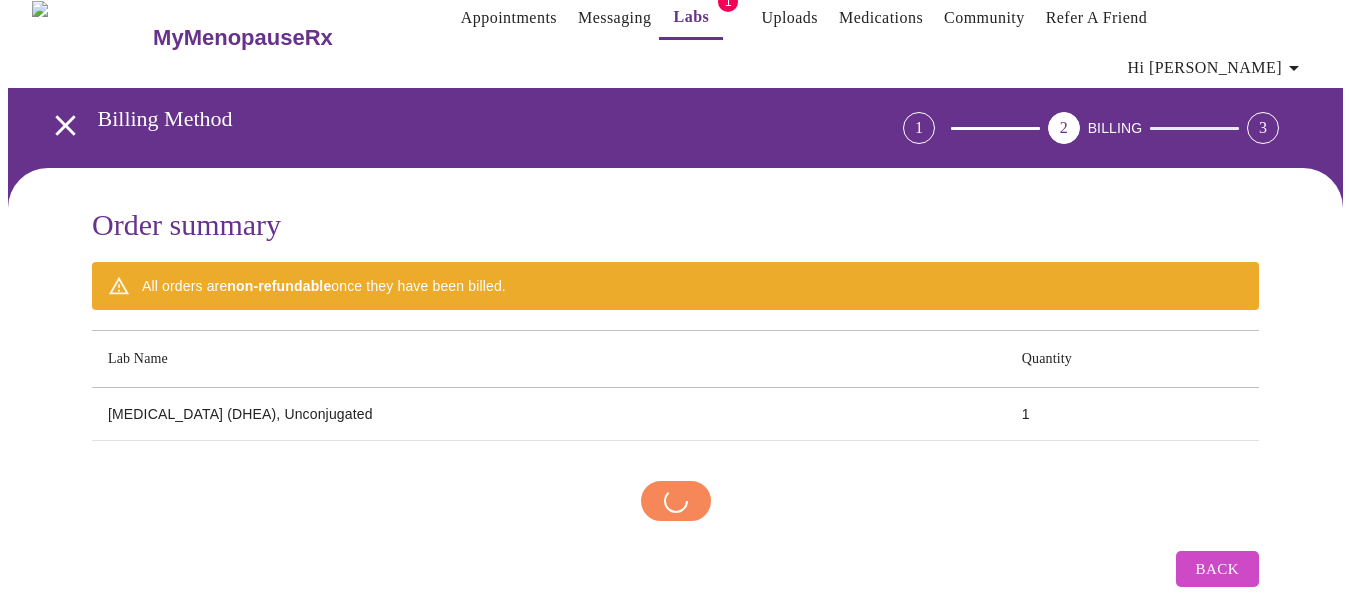 scroll, scrollTop: 17, scrollLeft: 0, axis: vertical 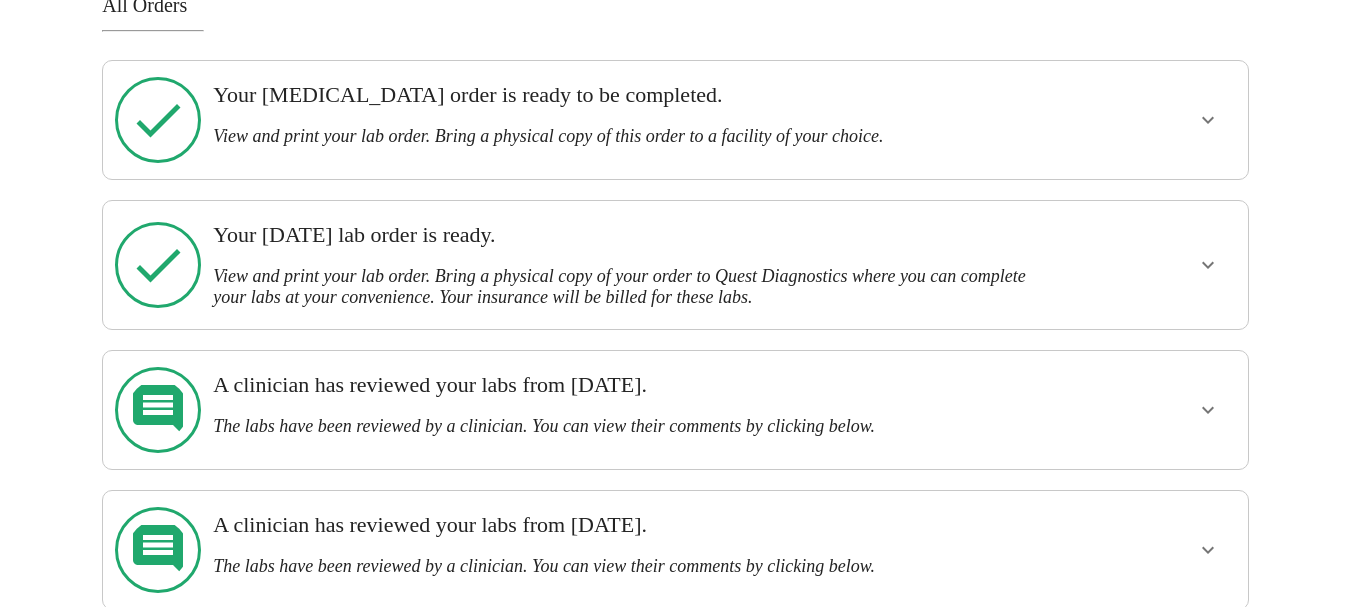 click at bounding box center [1146, 265] 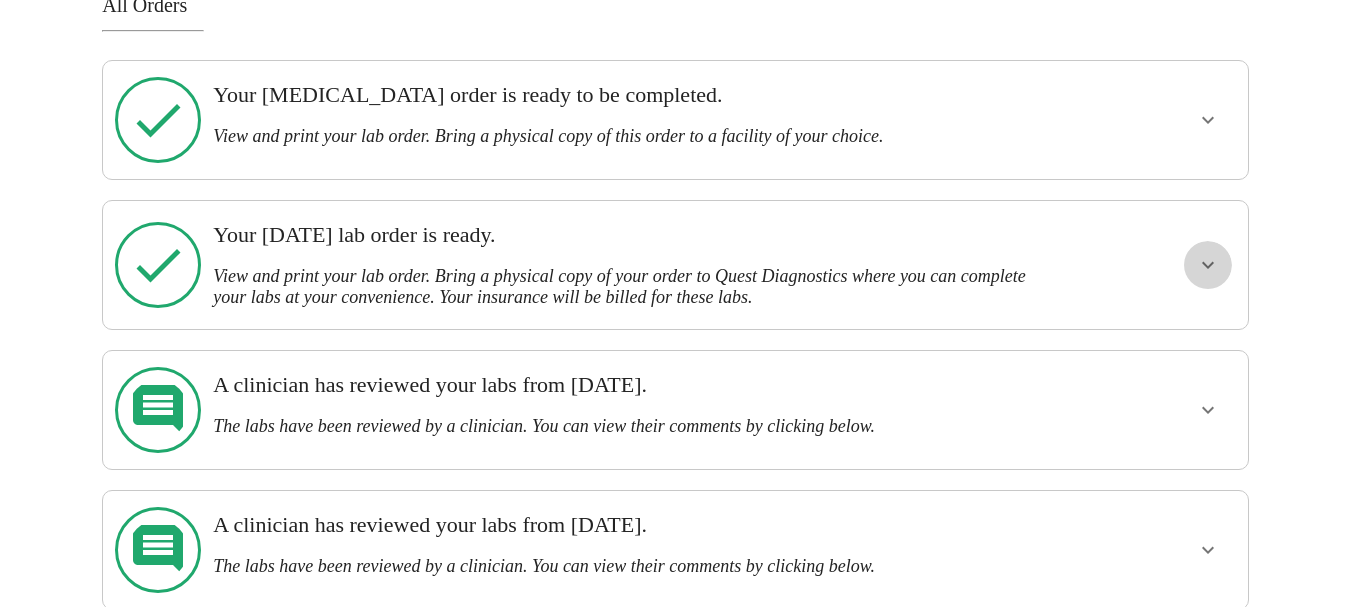 click 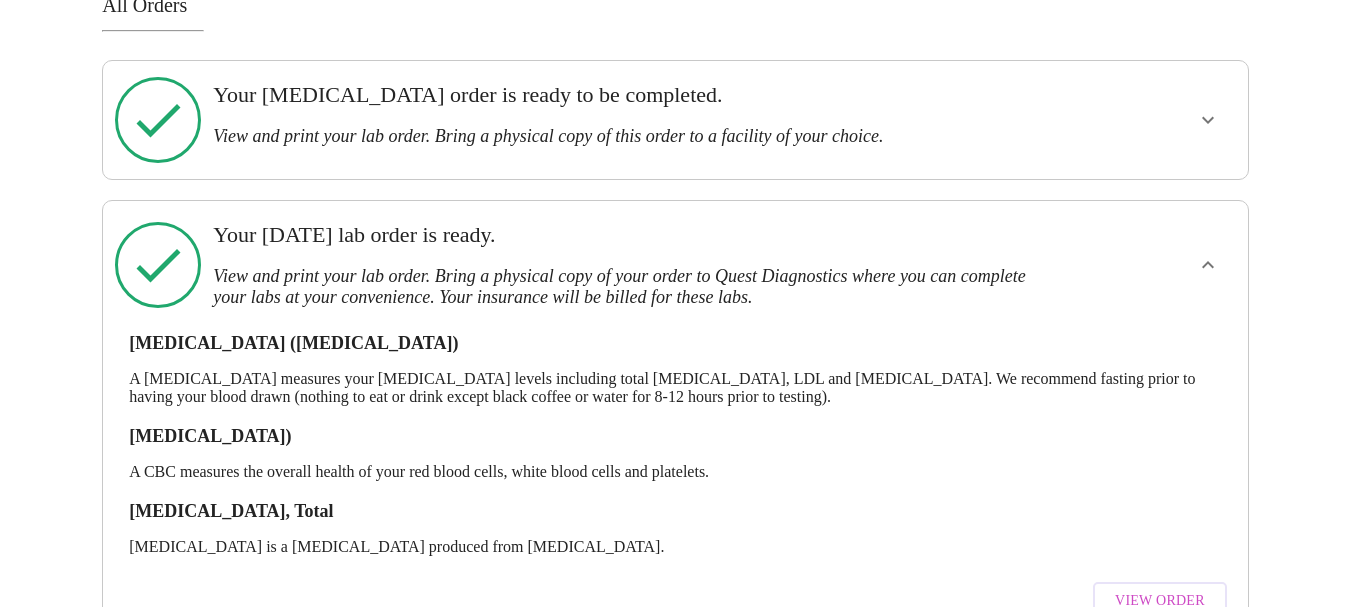 click on "View Order" at bounding box center [1160, 601] 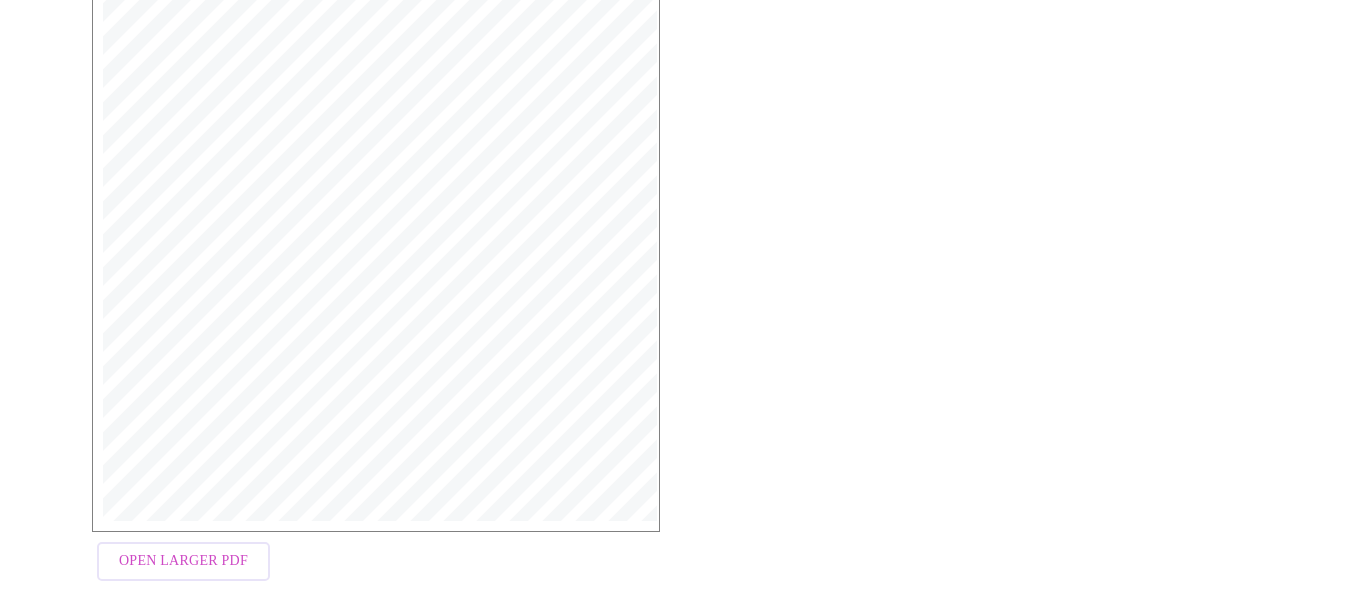 scroll, scrollTop: 588, scrollLeft: 0, axis: vertical 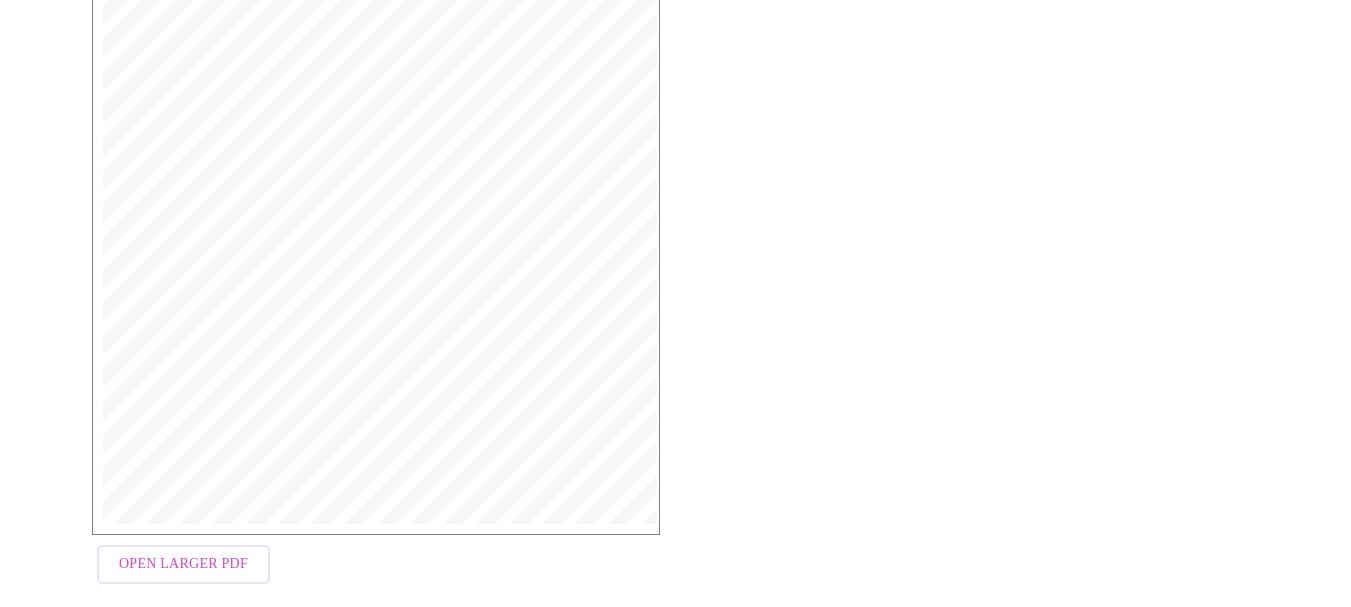 click on "Open Larger PDF" at bounding box center (183, 564) 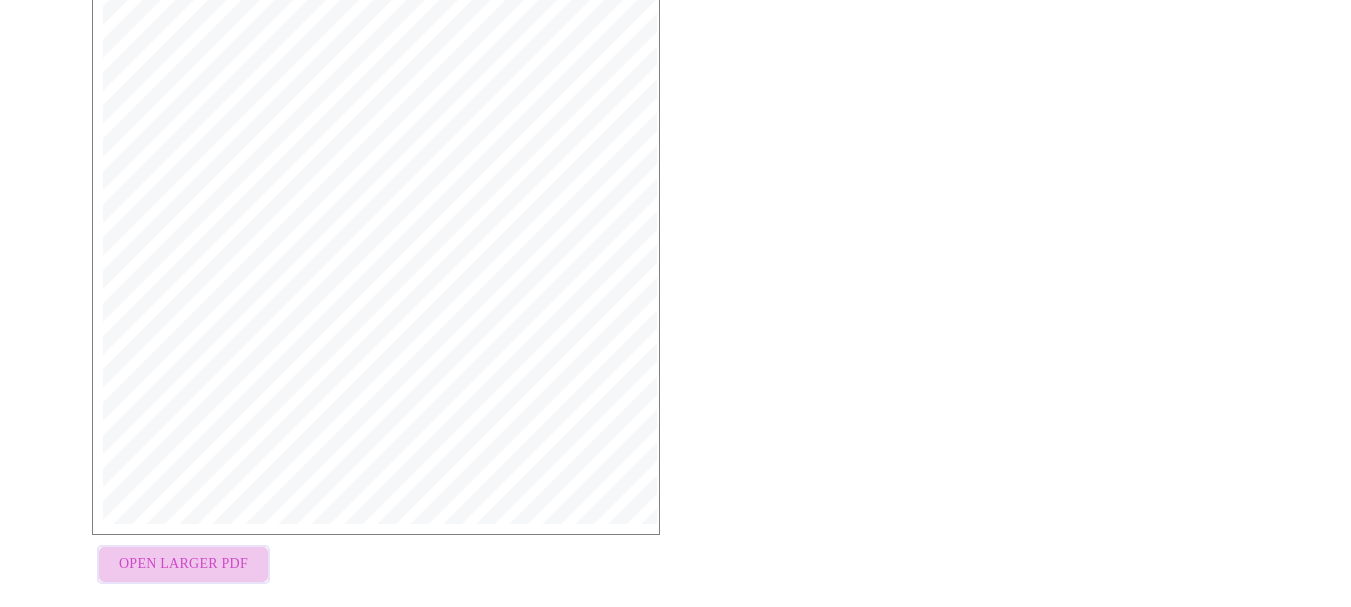 click on "Open Larger PDF" at bounding box center (183, 564) 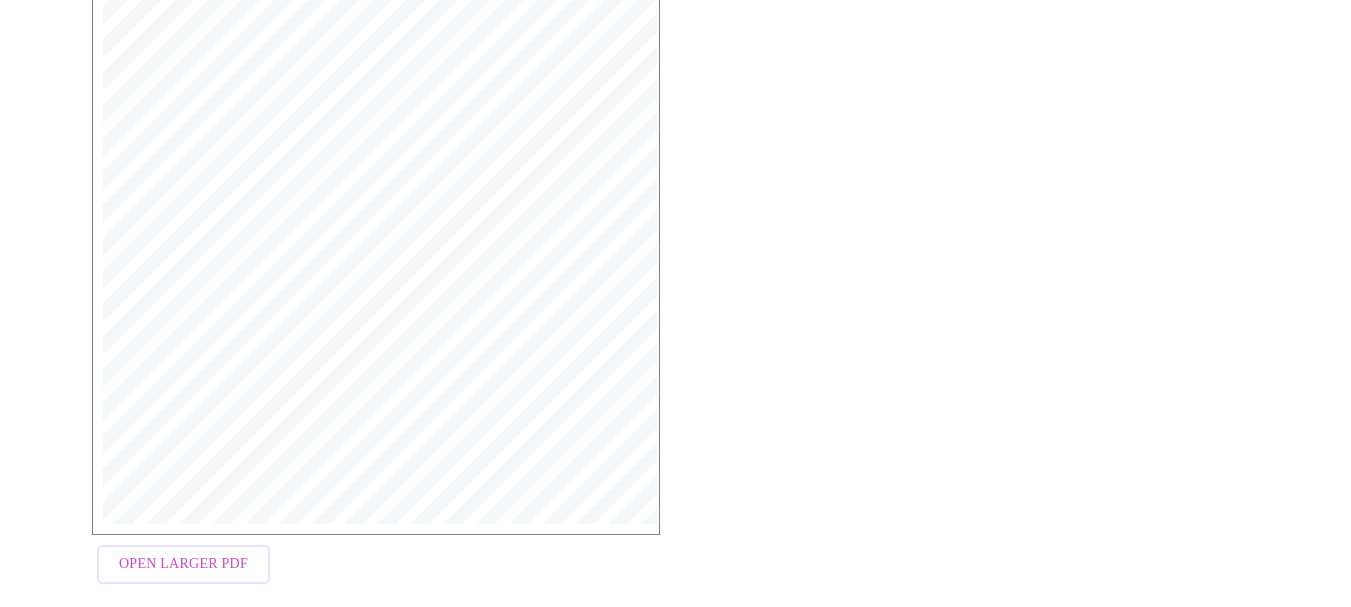 click on "View and print your Quest Lab Orders. To print, click  Open Larger PDF .   If you are unable to print, message us and we would be happy to send the lab order directly to a lab of your choosing. If your clinician ordered you fasting labs, please refrain from eating or drinking anything except black coffee, tea, or water for 12 hours prior to having your blood drawn. Using health insurance for lab testing: We suggest contacting your insurance plan prior to any lab testing if you would like more information regarding your personal coverage/costs of tests ordered. MyMenopauseRx Medical Group [STREET_ADDRESS] Phone: [PHONE_NUMBER] Fax: [PHONE_NUMBER] Insurance Bill Account Number: [FINANCIAL_ID] Patient Information: [PERSON_NAME] [STREET_ADDRESS][PERSON_NAME][US_STATE] 7738966694 DOB: [DEMOGRAPHIC_DATA] Sex: [DEMOGRAPHIC_DATA] Order date: [DATE] Ordering Physician Name: [PERSON_NAME], FNP-C NPI: [US_HEALTHCARE_NPI] Tests ordered: 7600       [MEDICAL_DATA] ([MEDICAL_DATA])  | CPT: 80061 | Dx: N92.4,  Open Larger PDF" at bounding box center (675, 110) 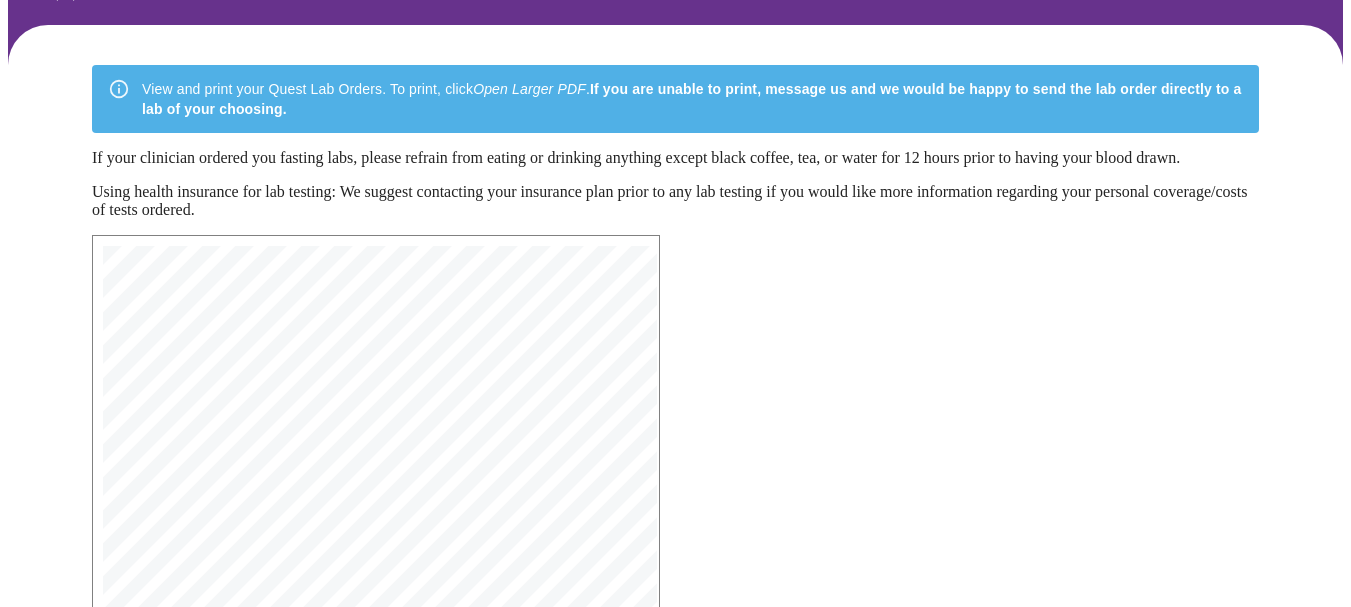 scroll, scrollTop: 0, scrollLeft: 0, axis: both 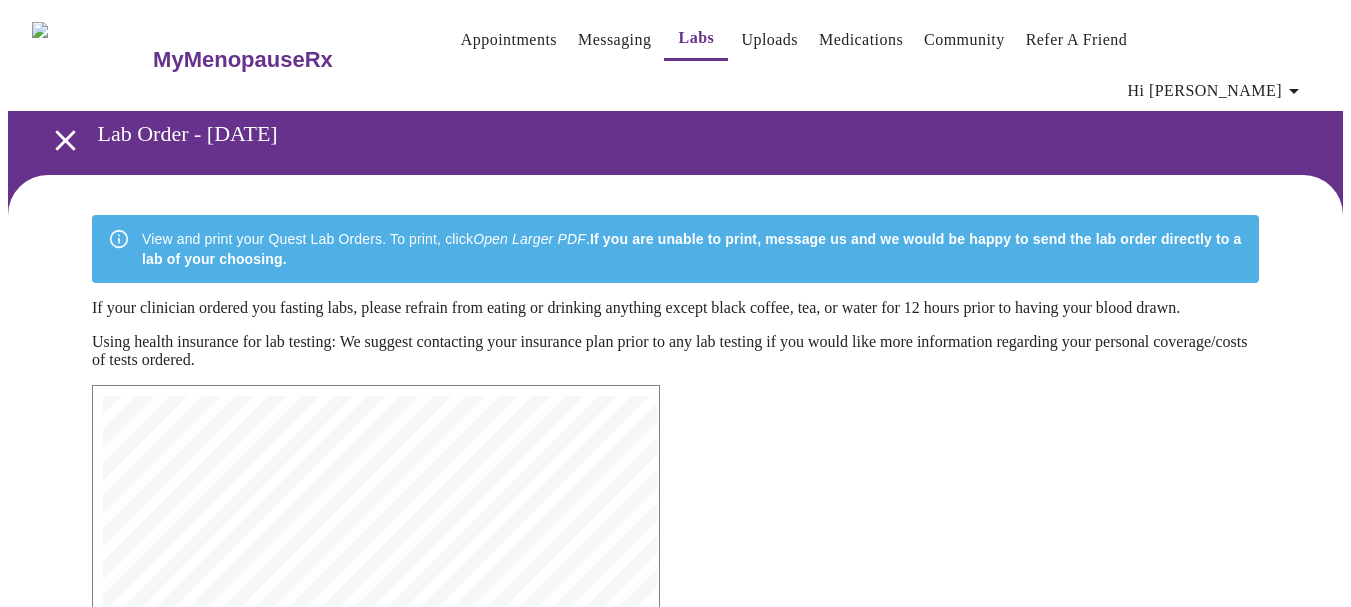 click 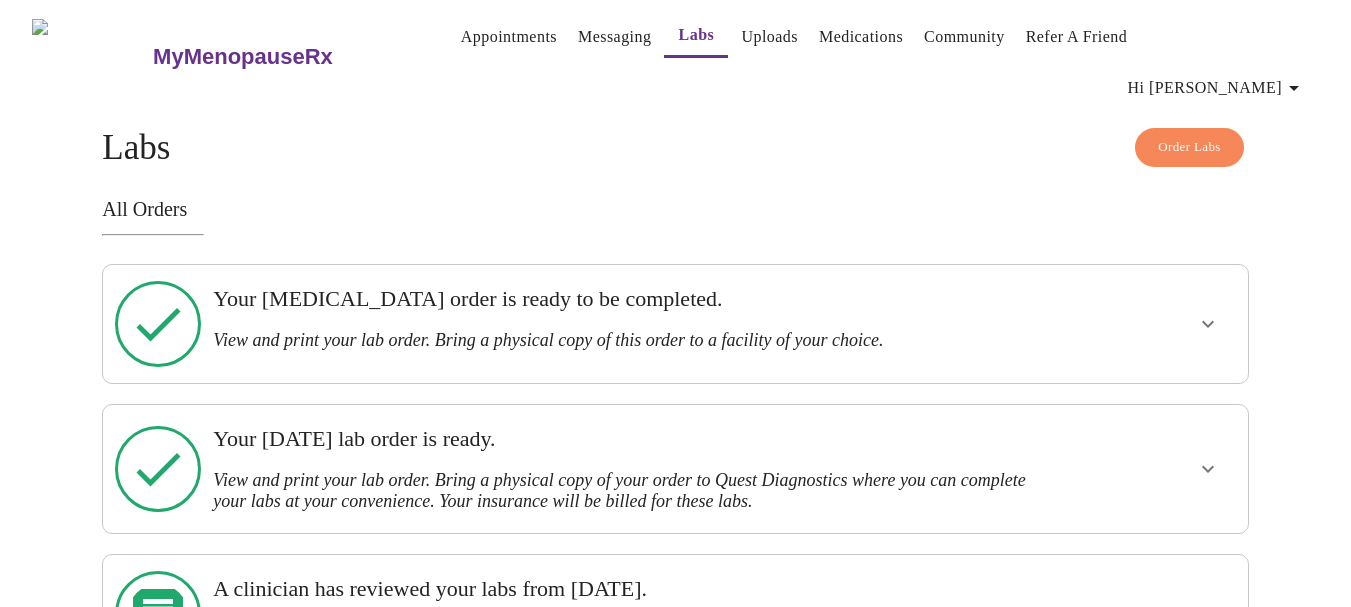 scroll, scrollTop: 0, scrollLeft: 0, axis: both 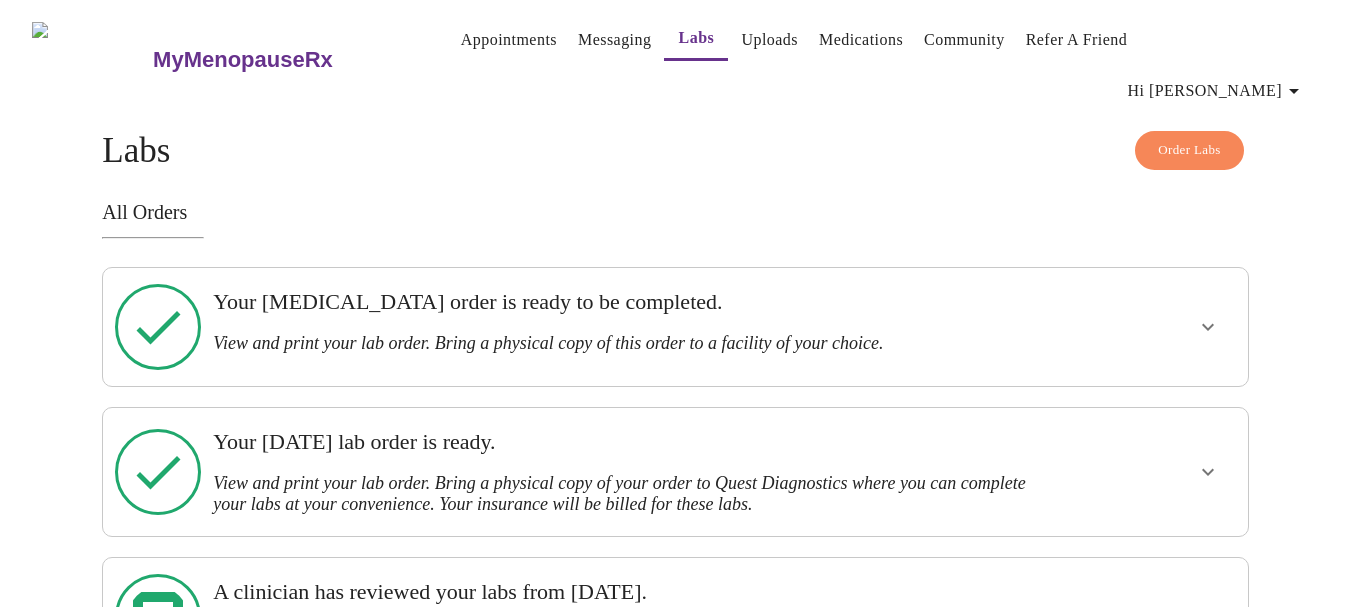 click on "Order Labs Labs" at bounding box center (675, 151) 